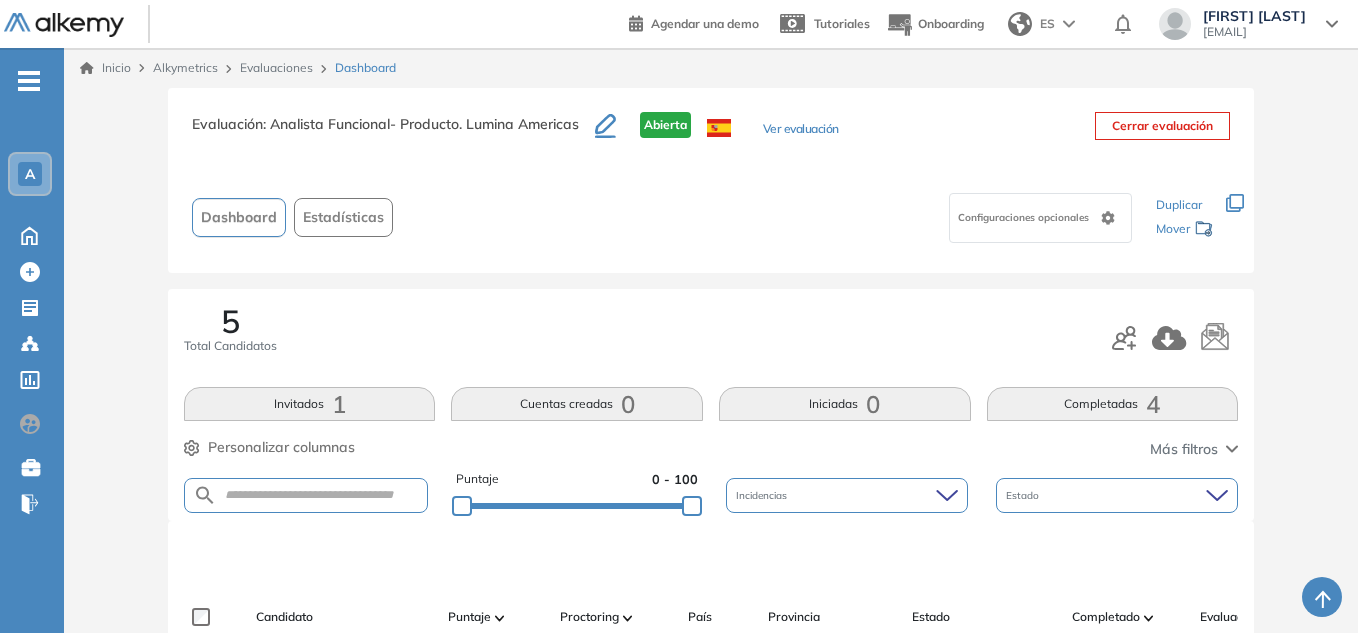 scroll, scrollTop: 500, scrollLeft: 0, axis: vertical 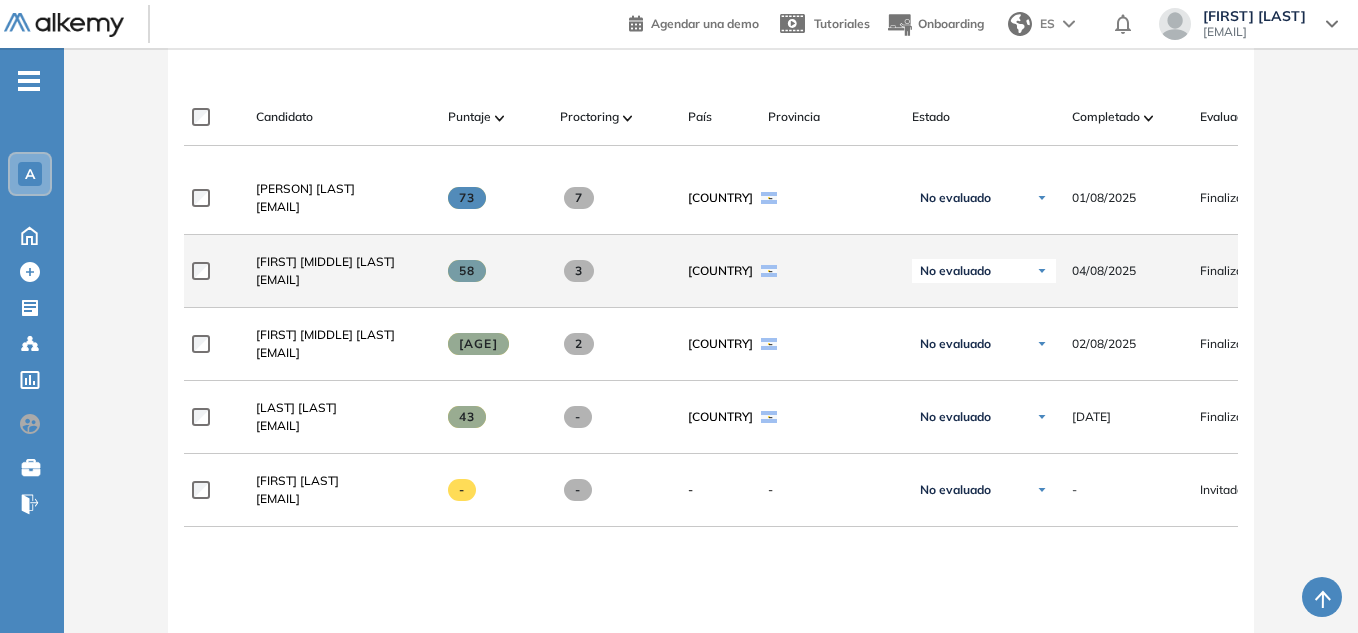 click on "[EMAIL]" at bounding box center (325, 280) 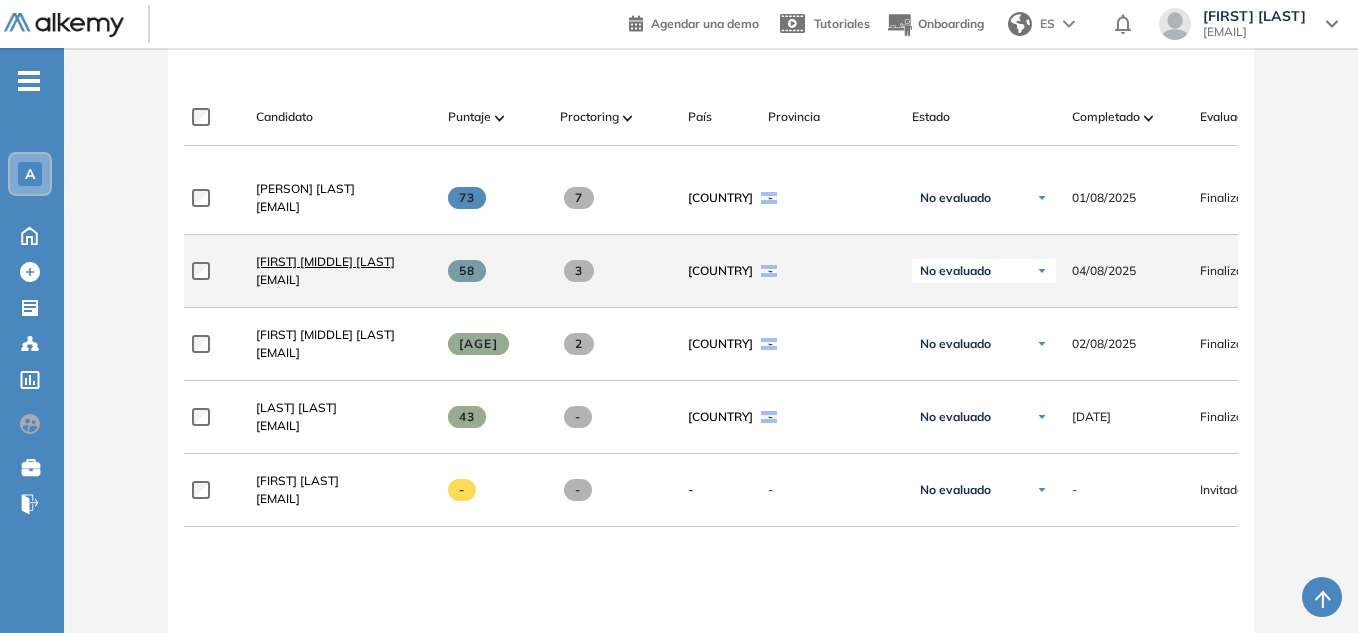 click on "[FIRST] [MIDDLE] [LAST]" at bounding box center [325, 261] 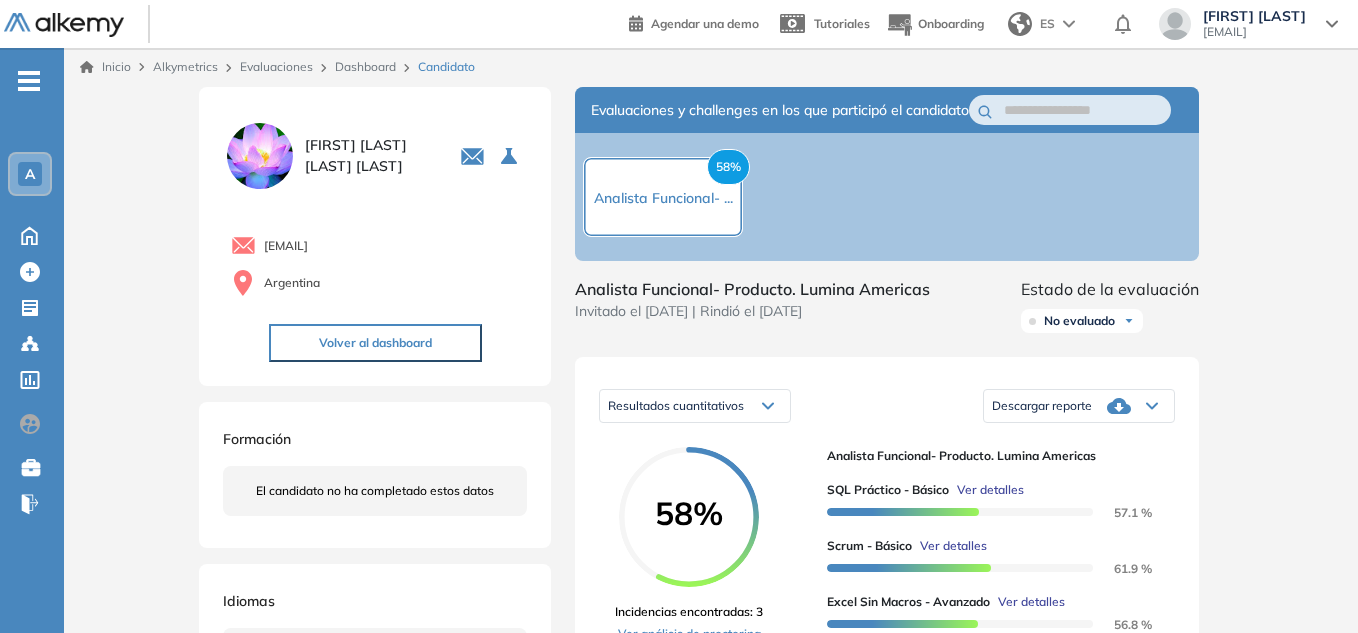 scroll, scrollTop: 0, scrollLeft: 0, axis: both 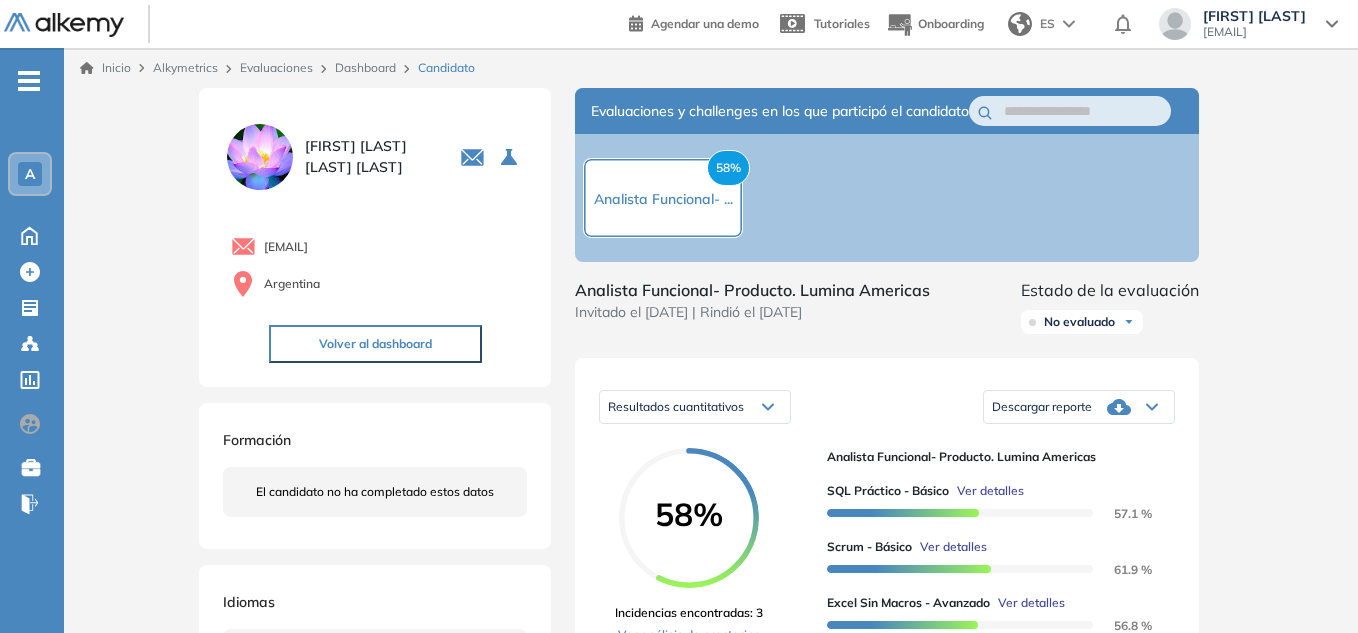 click on "No evaluado" at bounding box center [1079, 322] 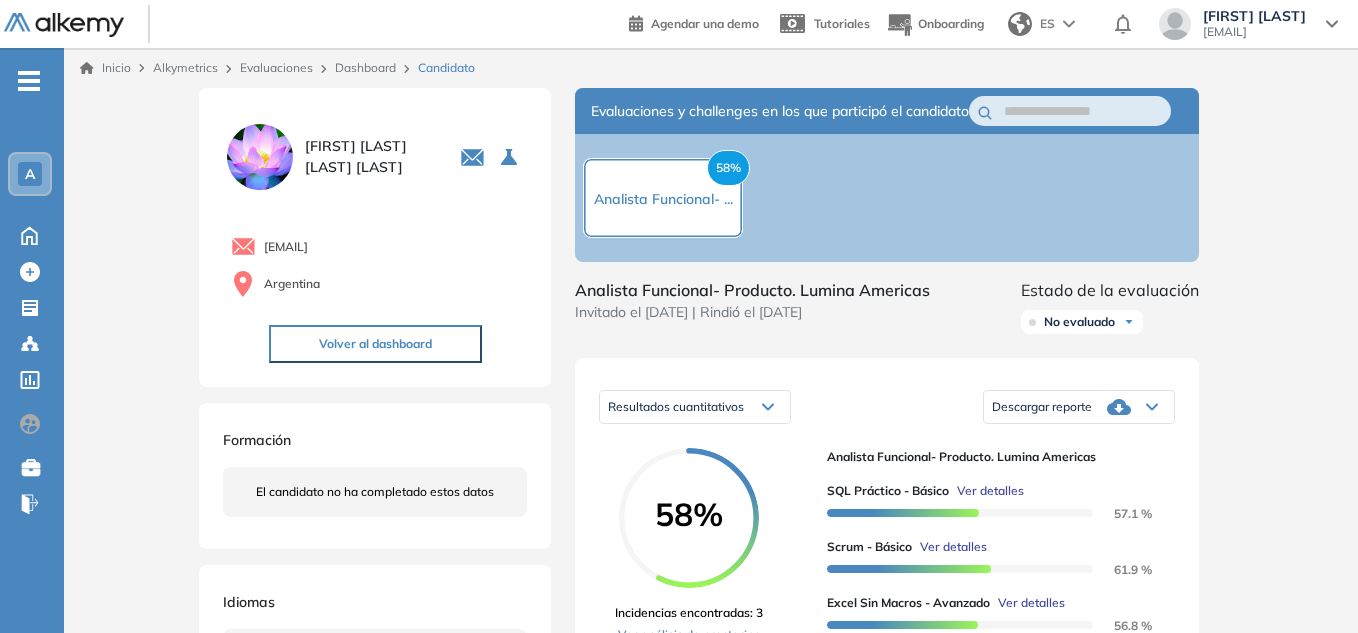 click on "0 . Analista Funcional- Producto. Lumina Americas [EMAIL] Argentina Volver al dashboard Formación El candidato no ha completado estos datos Idiomas El candidato no ha completado estos datos Portfolio/proyectos de [PERSON] El candidato no ha completado estos datos Evaluaciones y challenges en los que participó el candidato 58% Analista Funcional- ... Analista Funcional- Producto. Lumina Americas Invitado el [DATE] | Rindió el [DATE] Estado de la evaluación No evaluado No evaluado Evaluado A entrevistar Entrevistado Finalista Oferta enviada Oferta rechazada Sin respuesta Rechazado Contratado Resultados cuantitativos Resultados cuantitativos 58% 57.1 %" at bounding box center (711, 671) 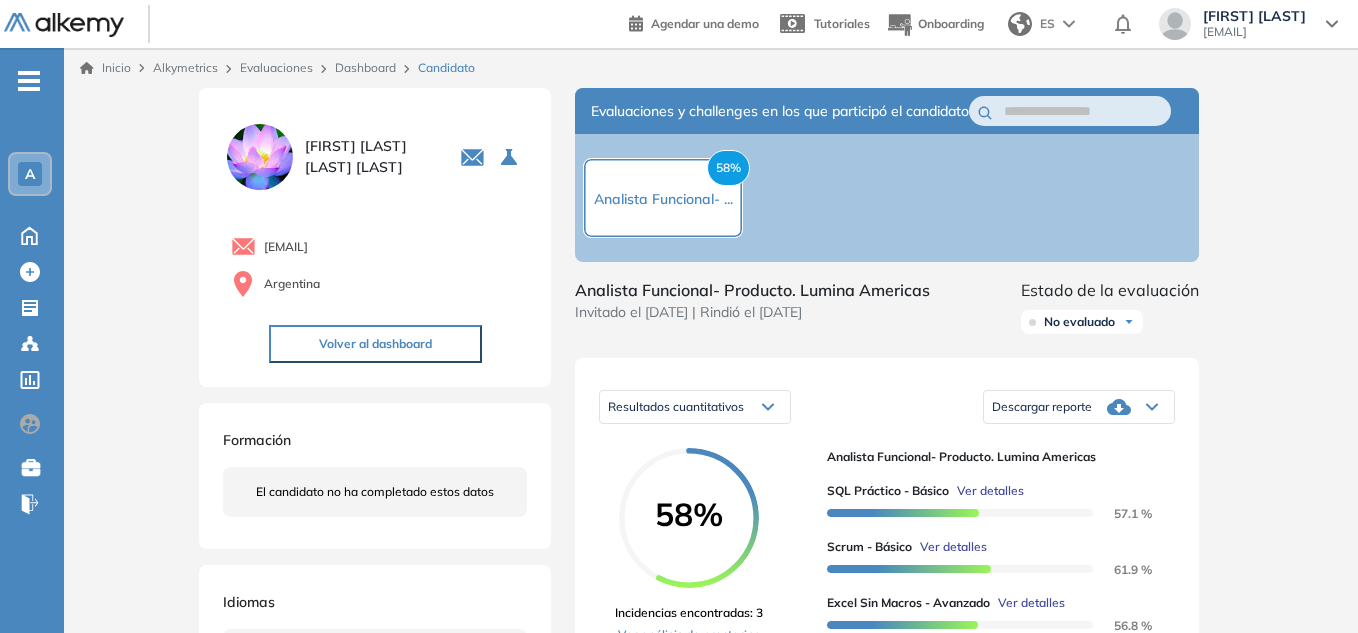 click on "Descargar reporte" at bounding box center (1079, 407) 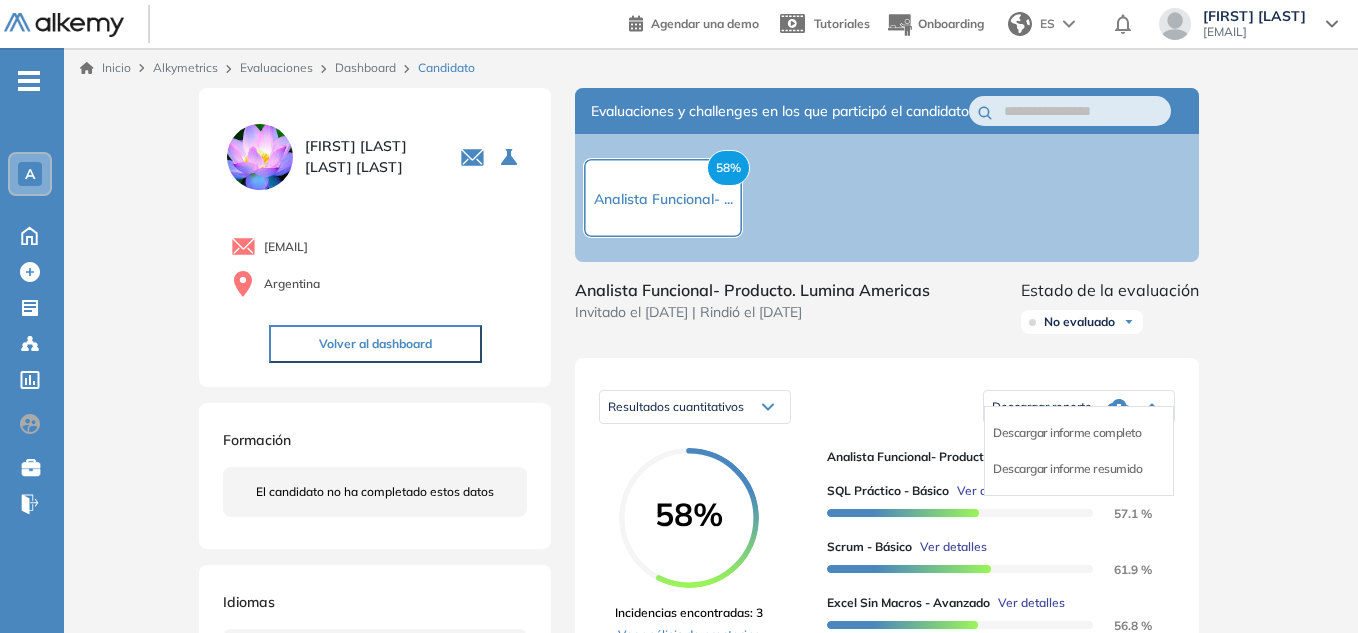 click on "Descargar informe completo Descargar informe resumido" at bounding box center [1079, 451] 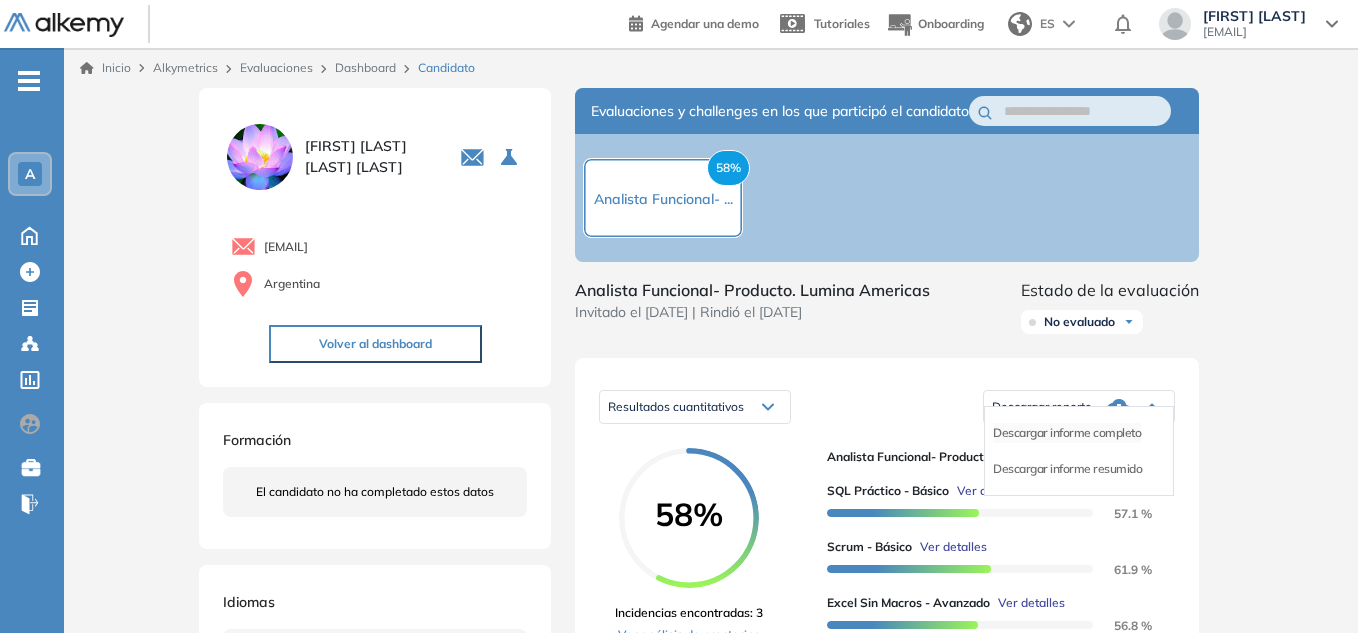 click on "Descargar informe completo" at bounding box center [1079, 433] 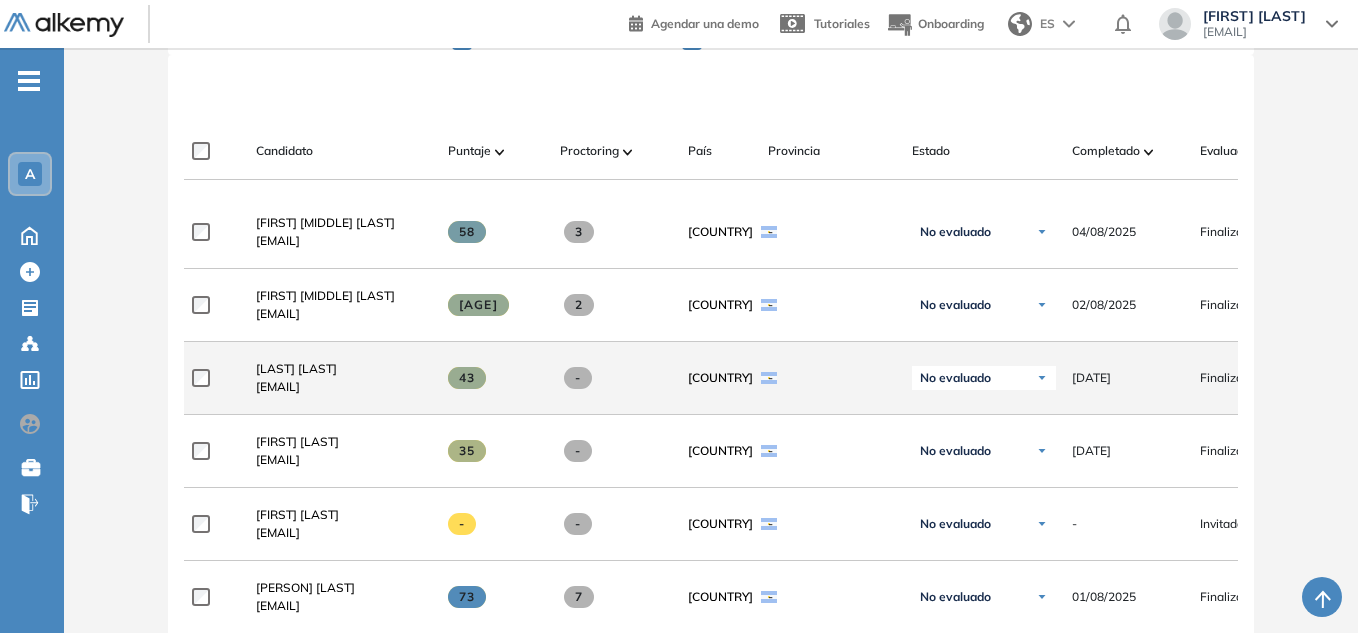 scroll, scrollTop: 500, scrollLeft: 0, axis: vertical 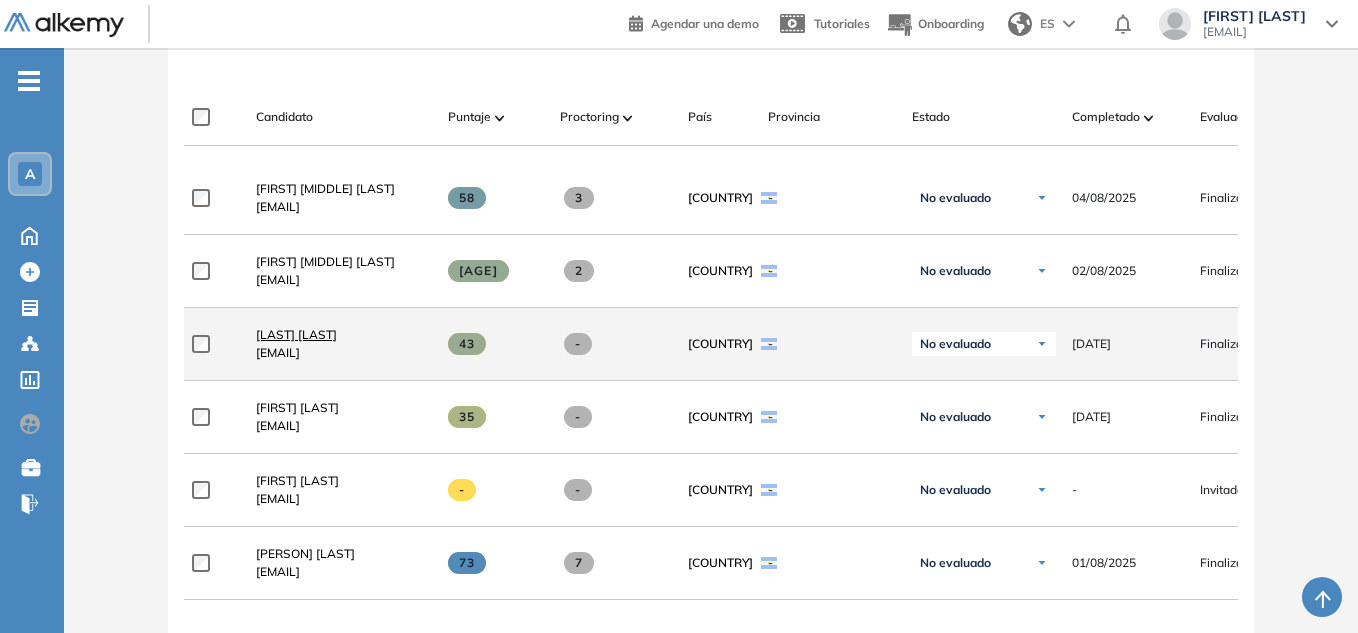 click on "[LAST] [LAST]" at bounding box center [296, 334] 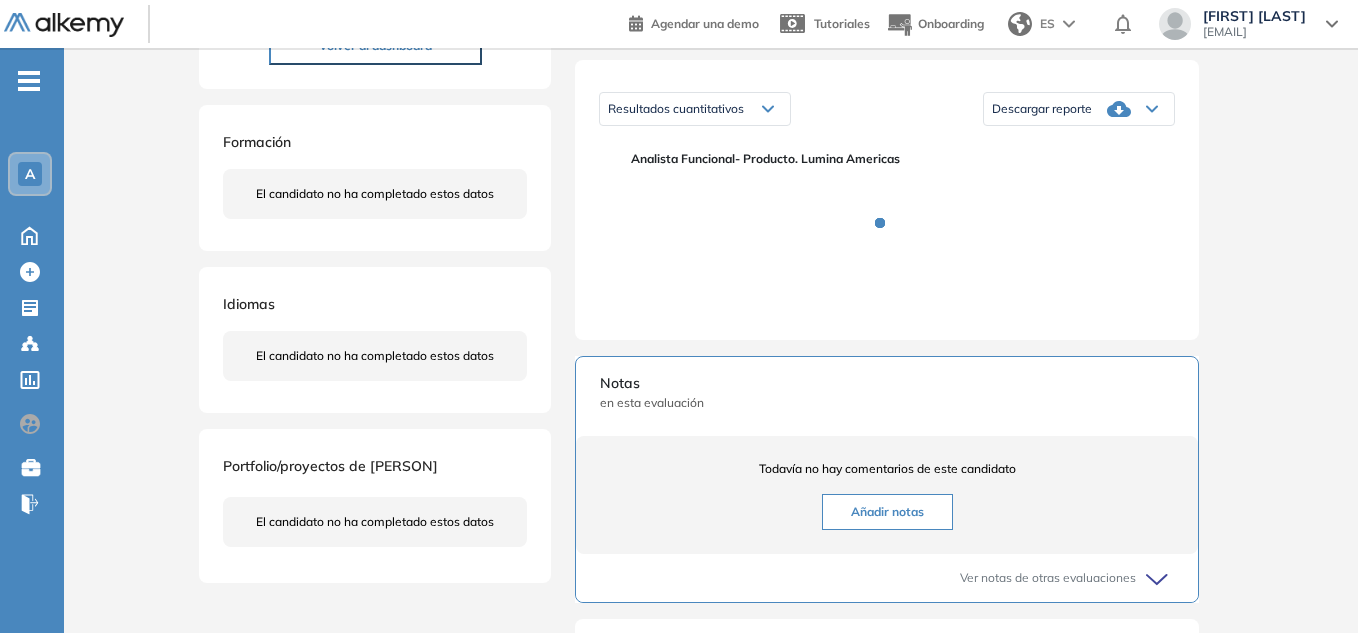 scroll, scrollTop: 300, scrollLeft: 0, axis: vertical 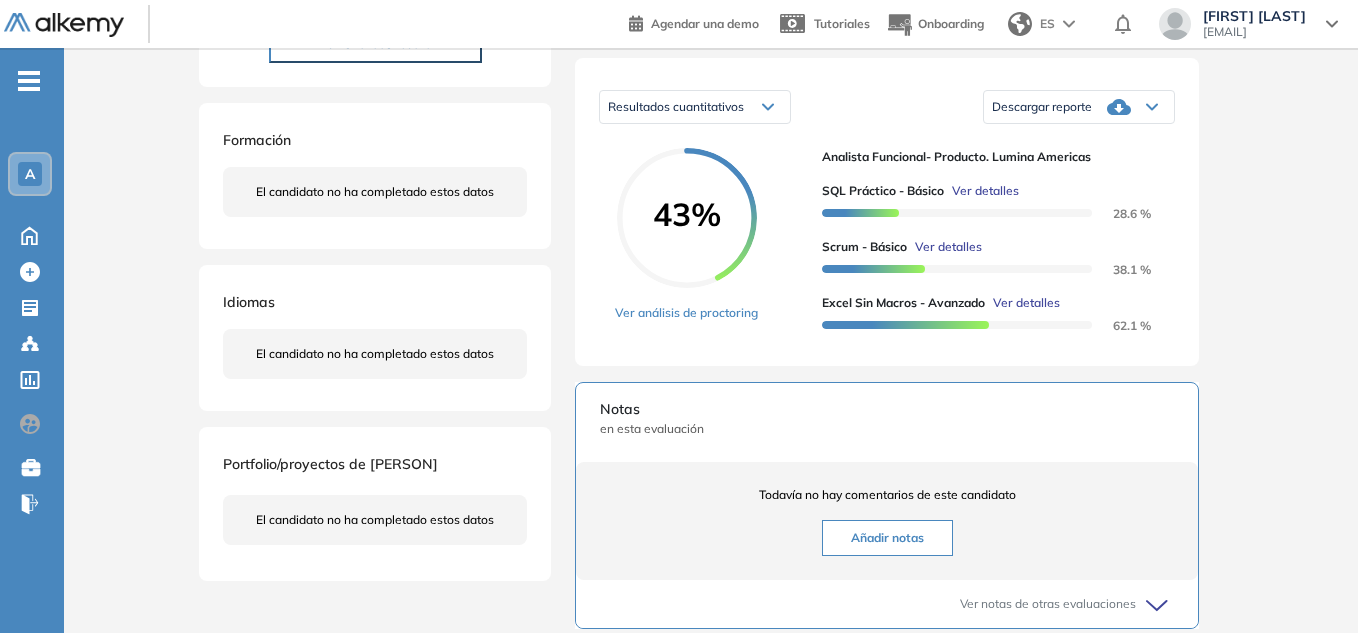 click 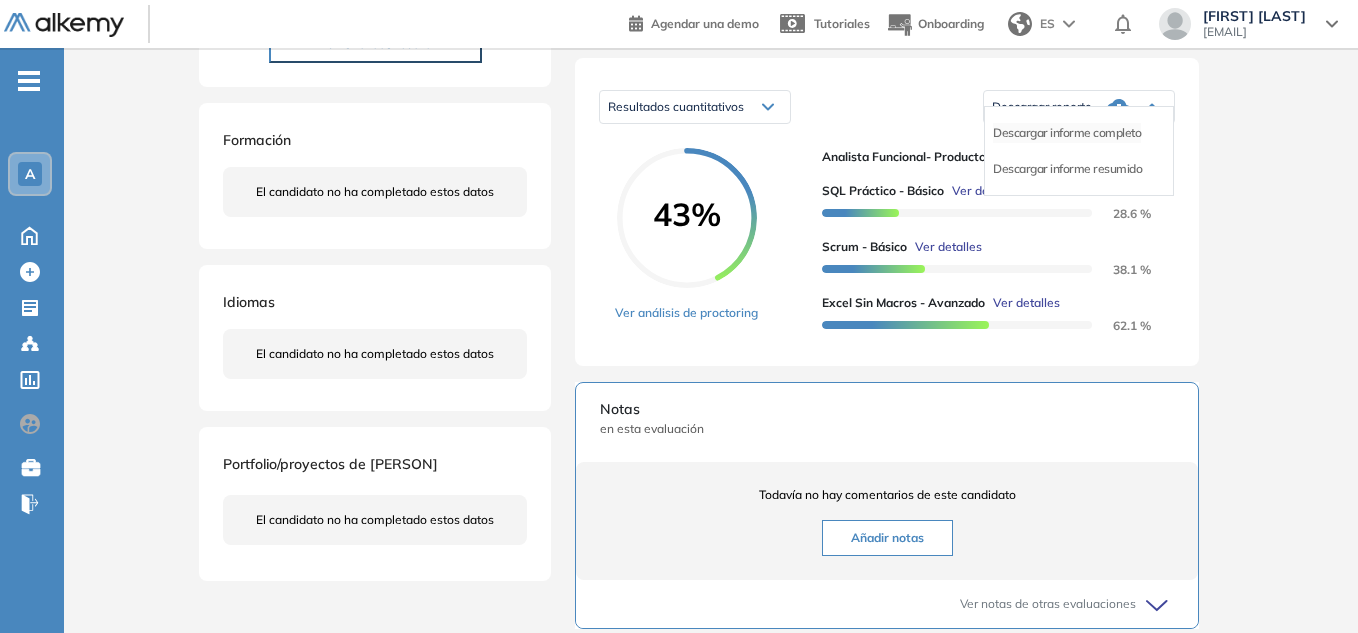 click on "Descargar informe completo" at bounding box center [1067, 133] 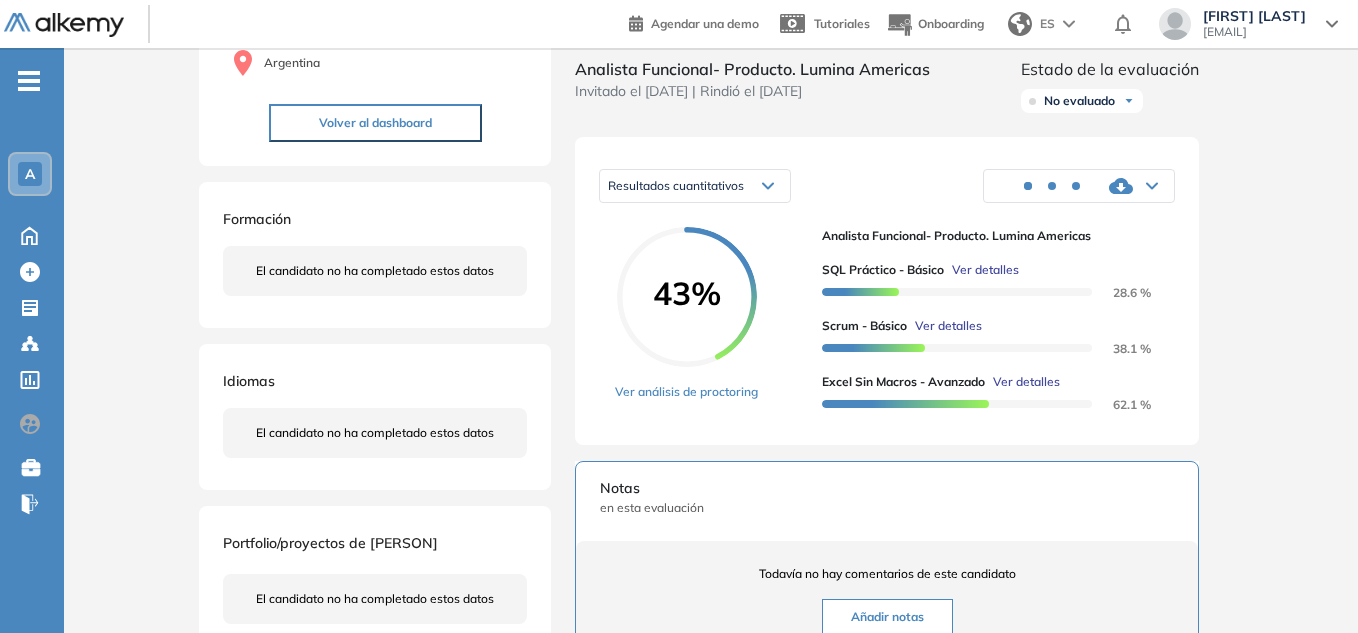scroll, scrollTop: 100, scrollLeft: 0, axis: vertical 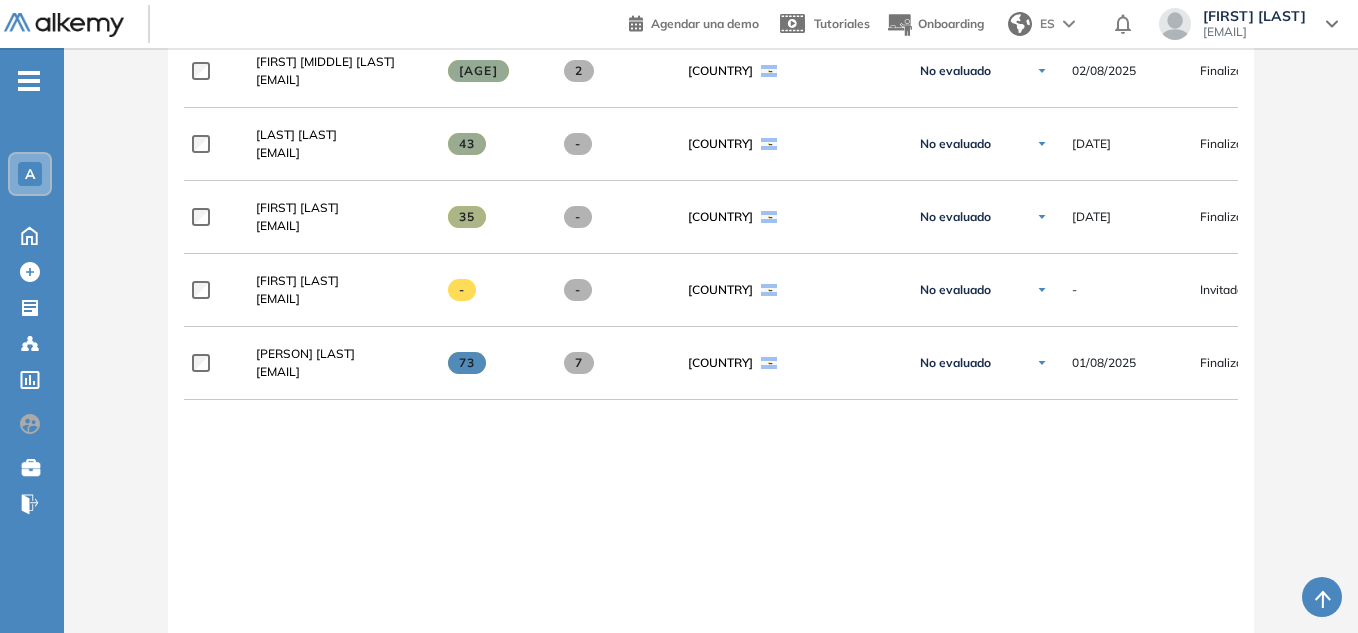 click on "[FIRST] [LAST]" at bounding box center [297, 207] 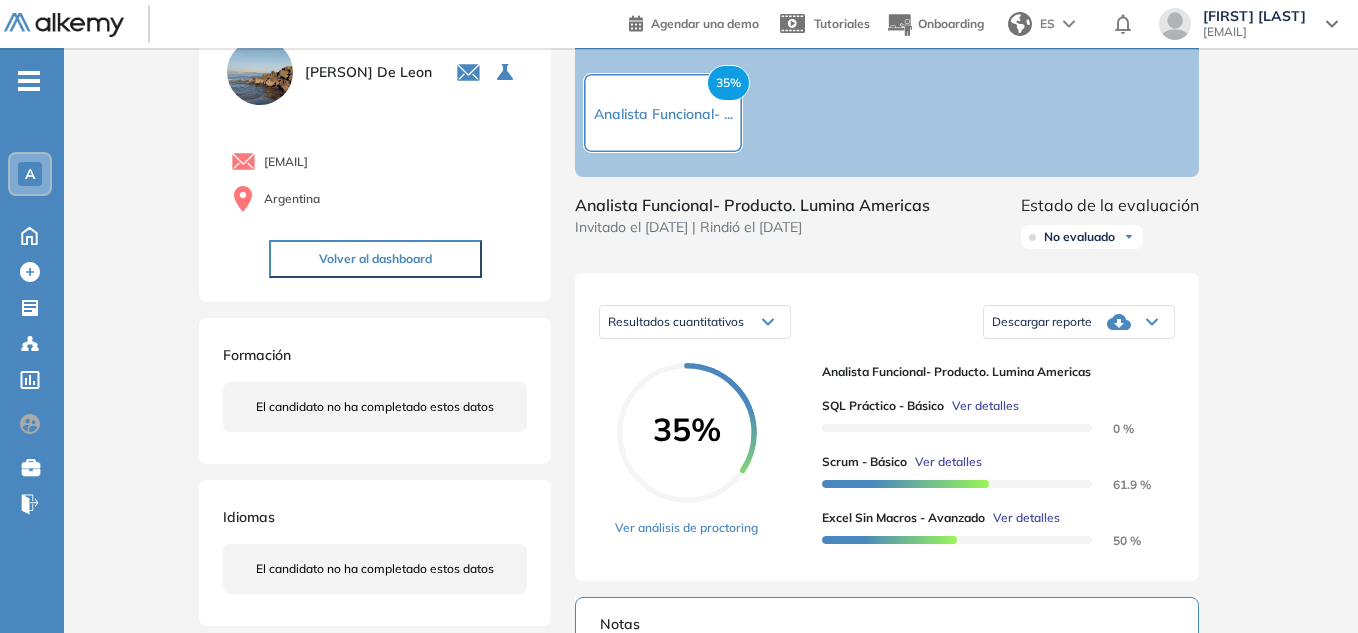scroll, scrollTop: 200, scrollLeft: 0, axis: vertical 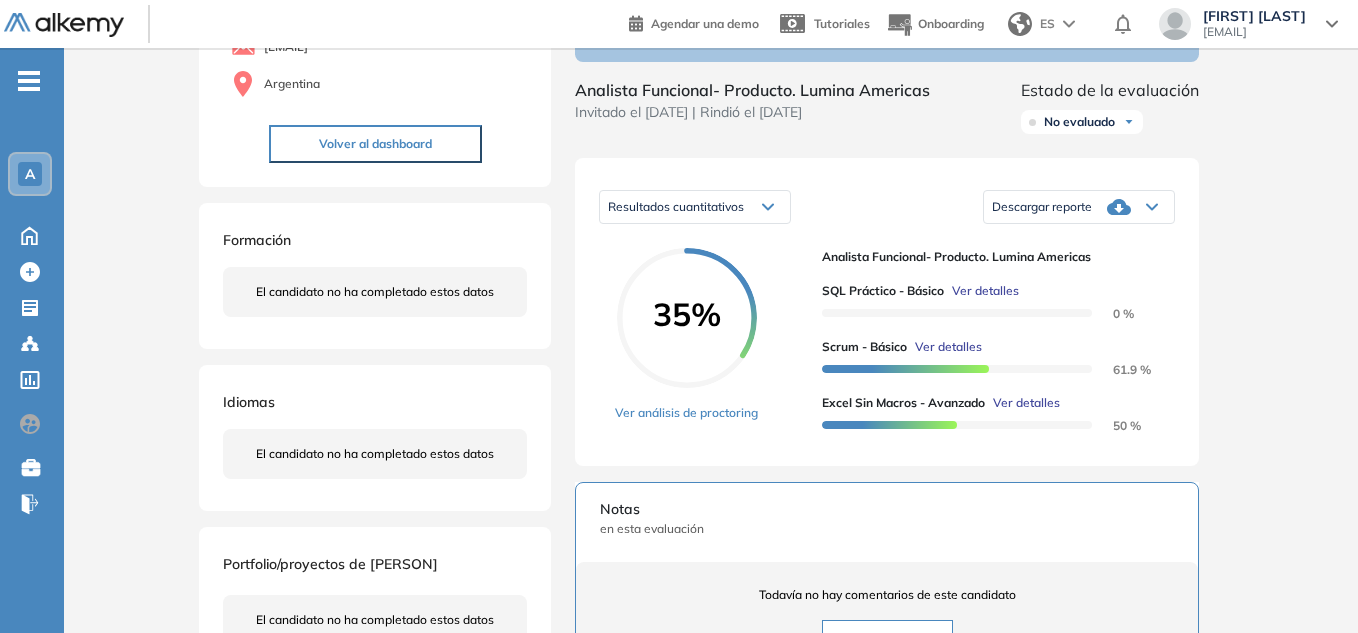 click on "Descargar reporte" at bounding box center (1042, 207) 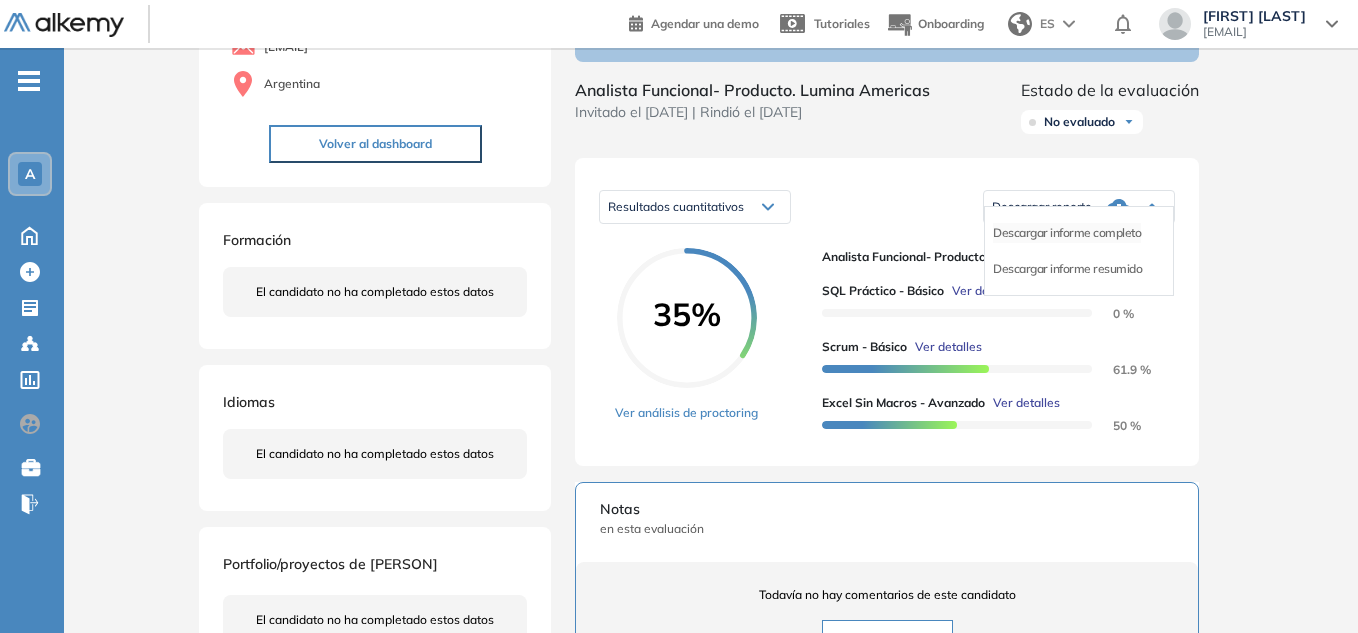 click on "Descargar informe completo" at bounding box center (1067, 233) 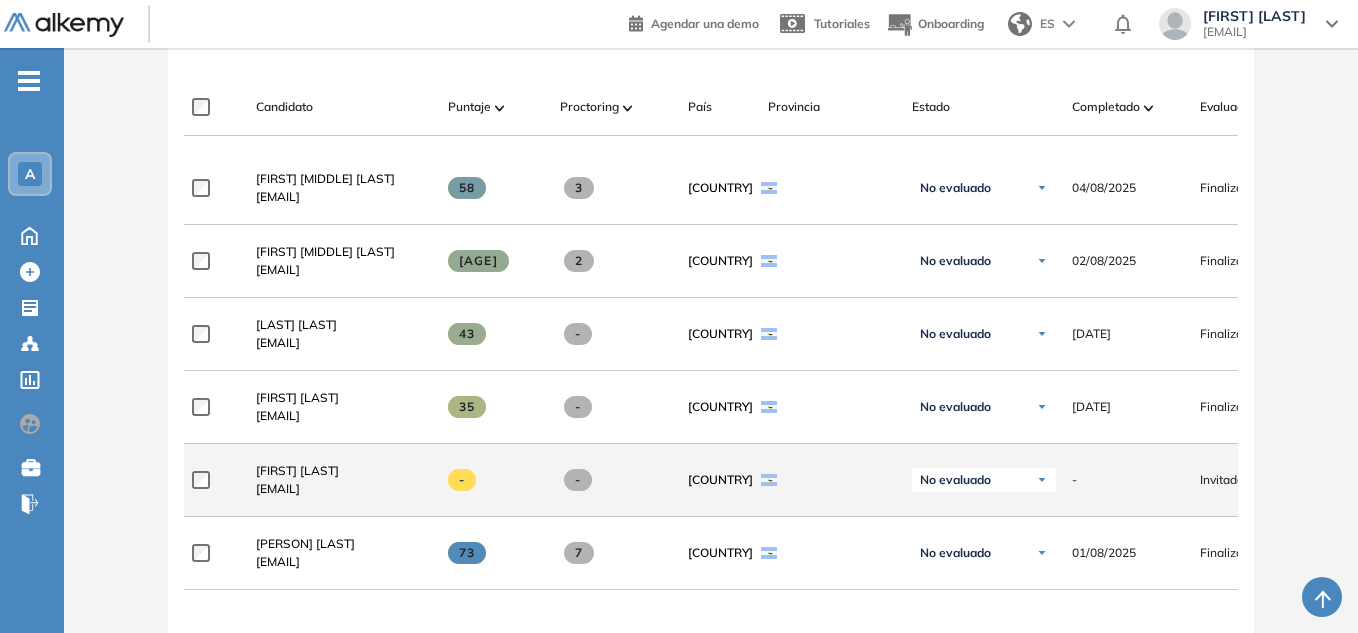scroll, scrollTop: 400, scrollLeft: 0, axis: vertical 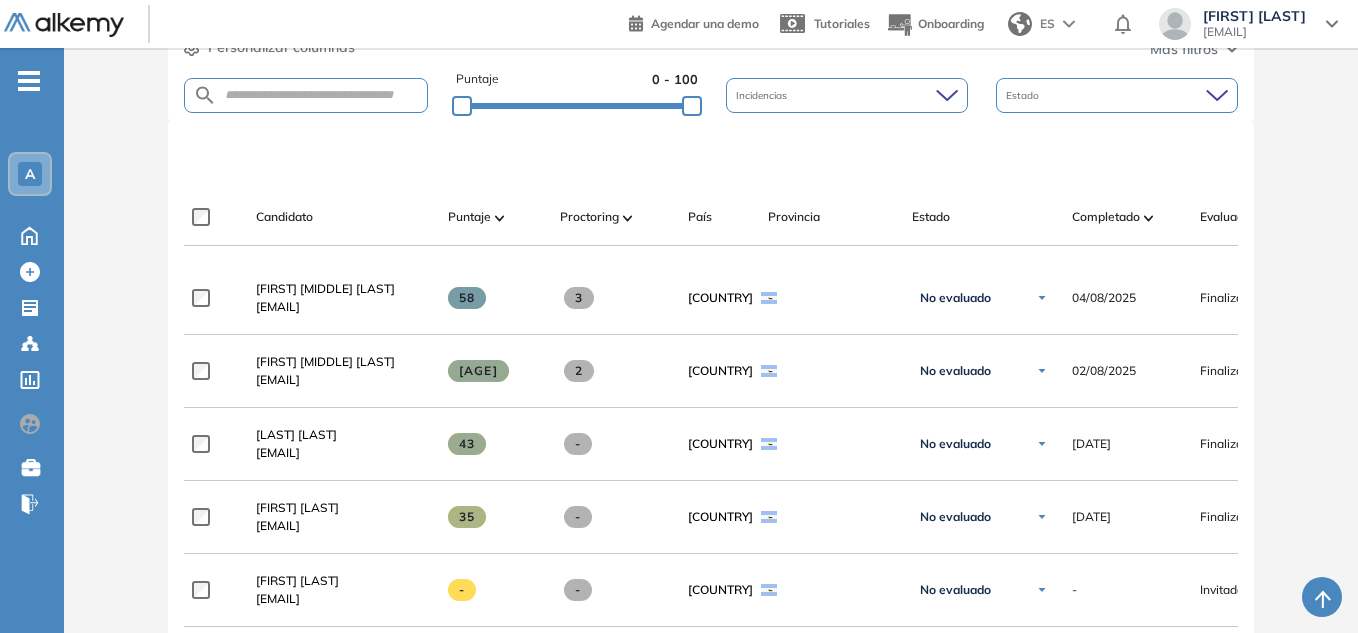 click on "Candidato Puntaje Proctoring País Provincia Estado Completado Evaluación Fecha límite Linkedin" at bounding box center (856, 225) 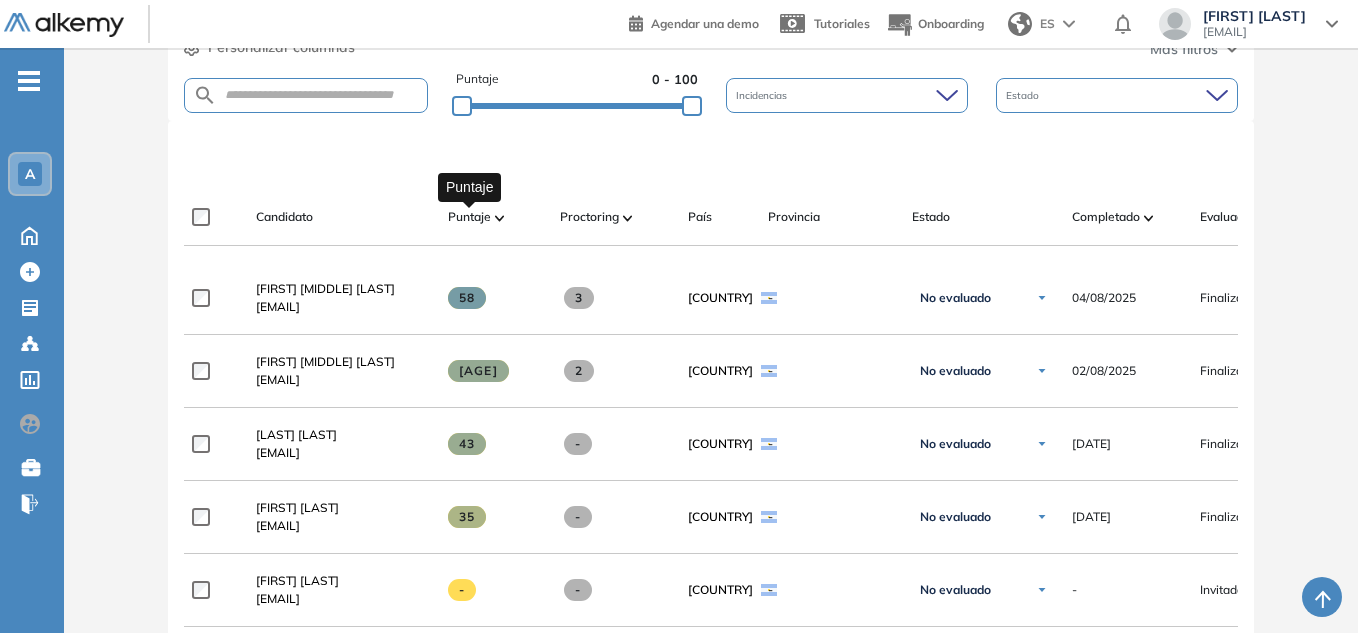 click on "Puntaje" at bounding box center (469, 217) 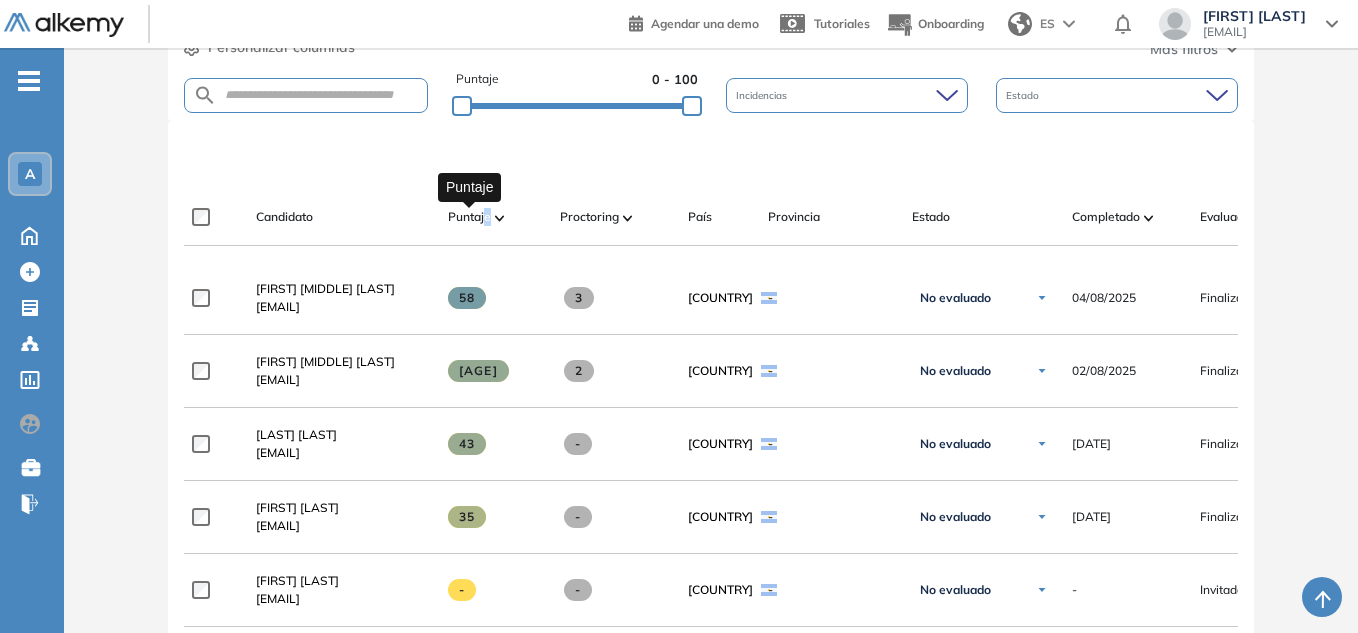 click on "Puntaje" at bounding box center (469, 217) 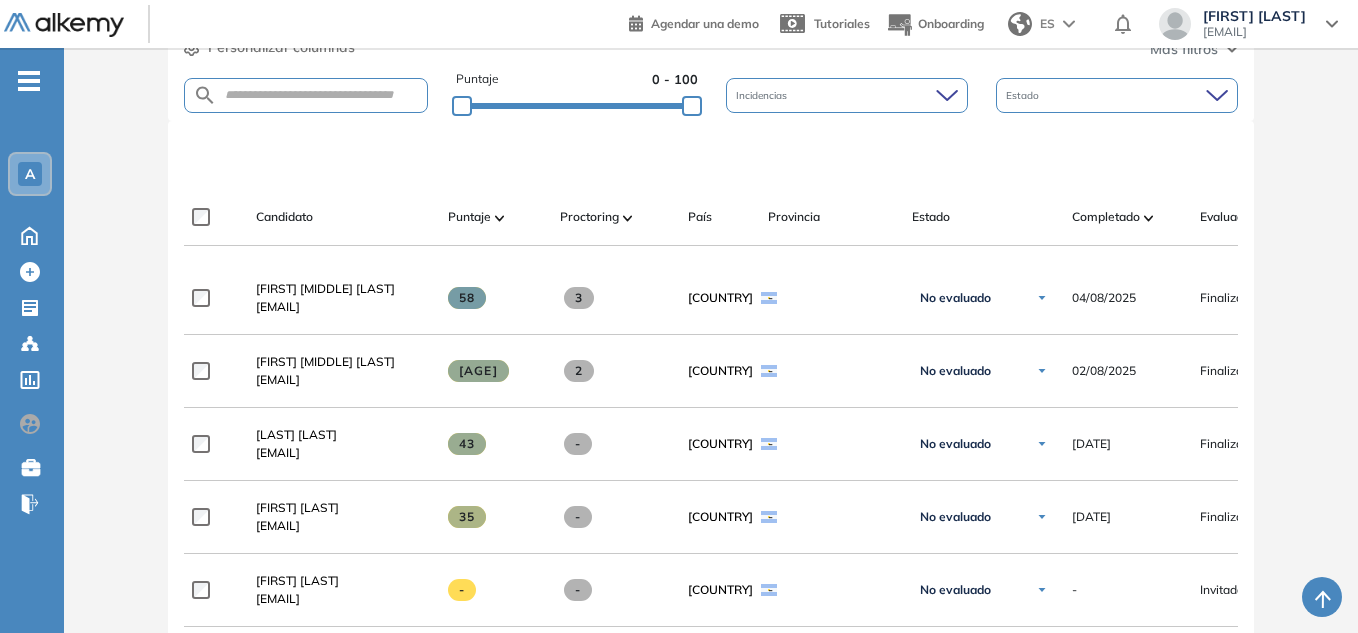 click at bounding box center [500, 217] 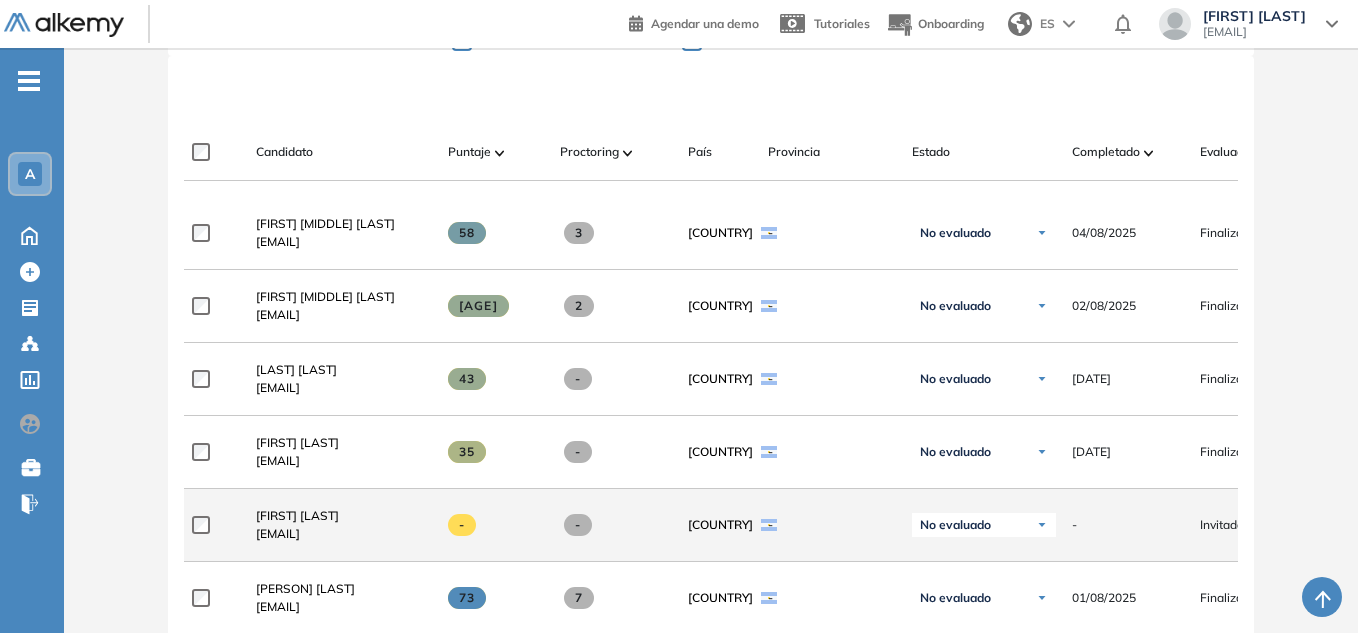 scroll, scrollTop: 500, scrollLeft: 0, axis: vertical 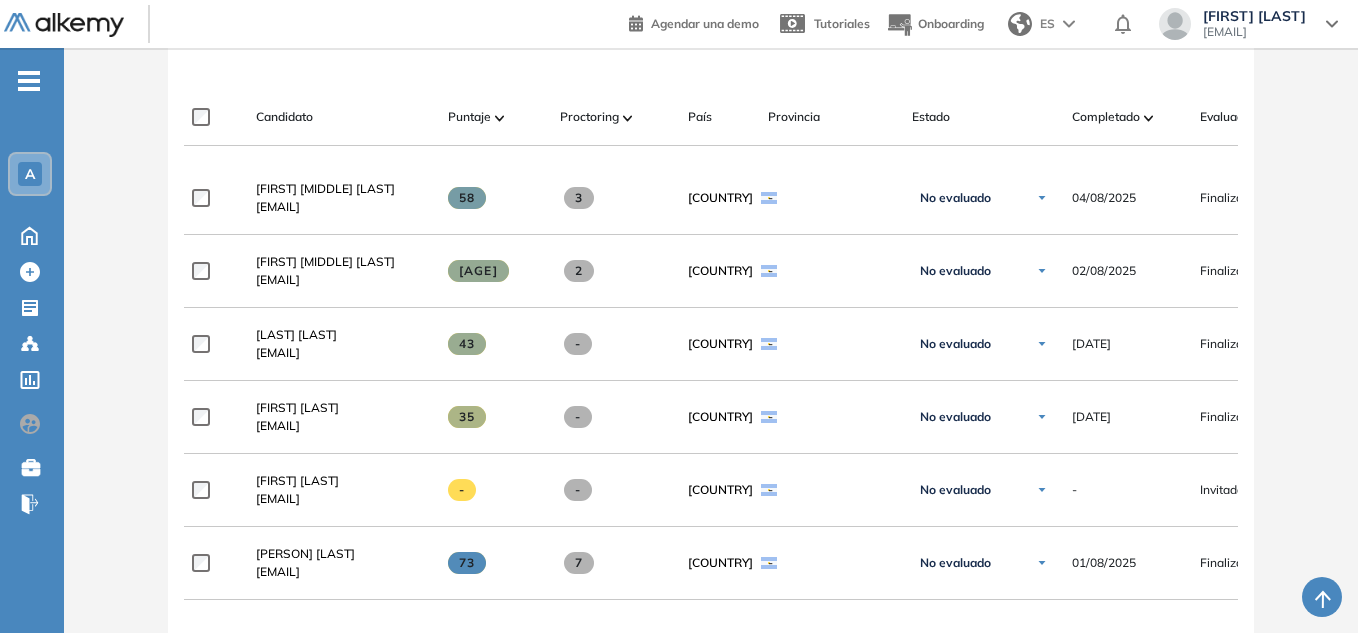 click at bounding box center [500, 118] 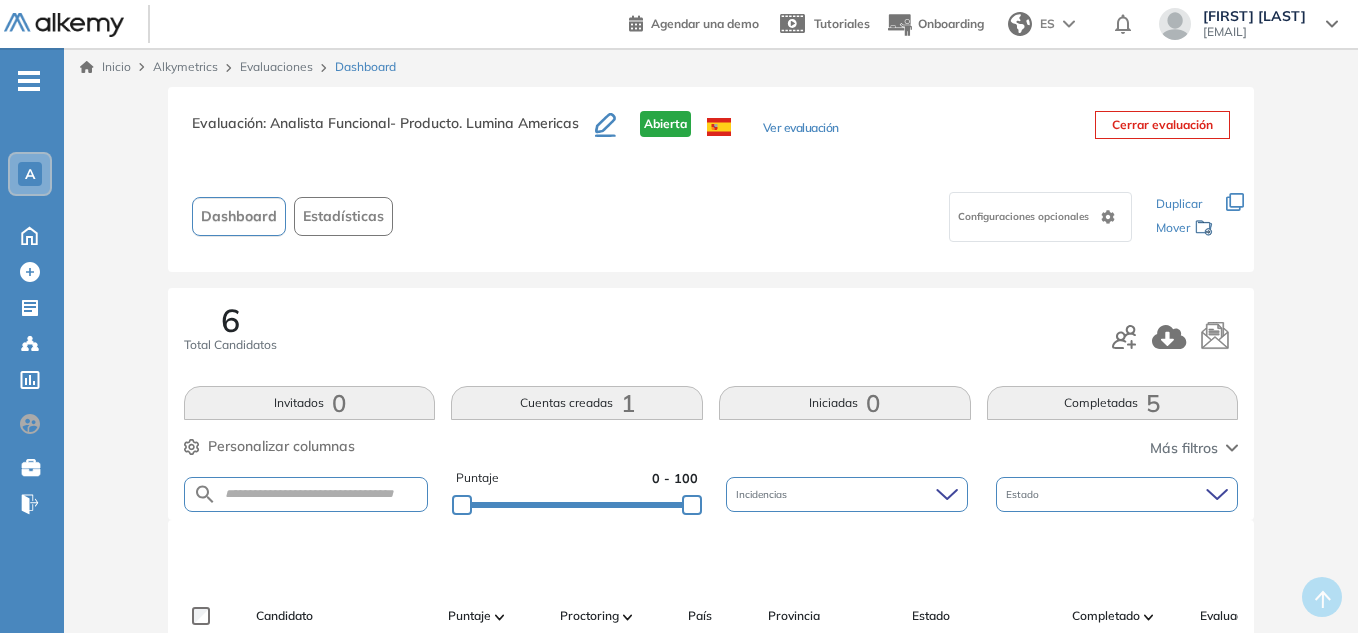 scroll, scrollTop: 0, scrollLeft: 0, axis: both 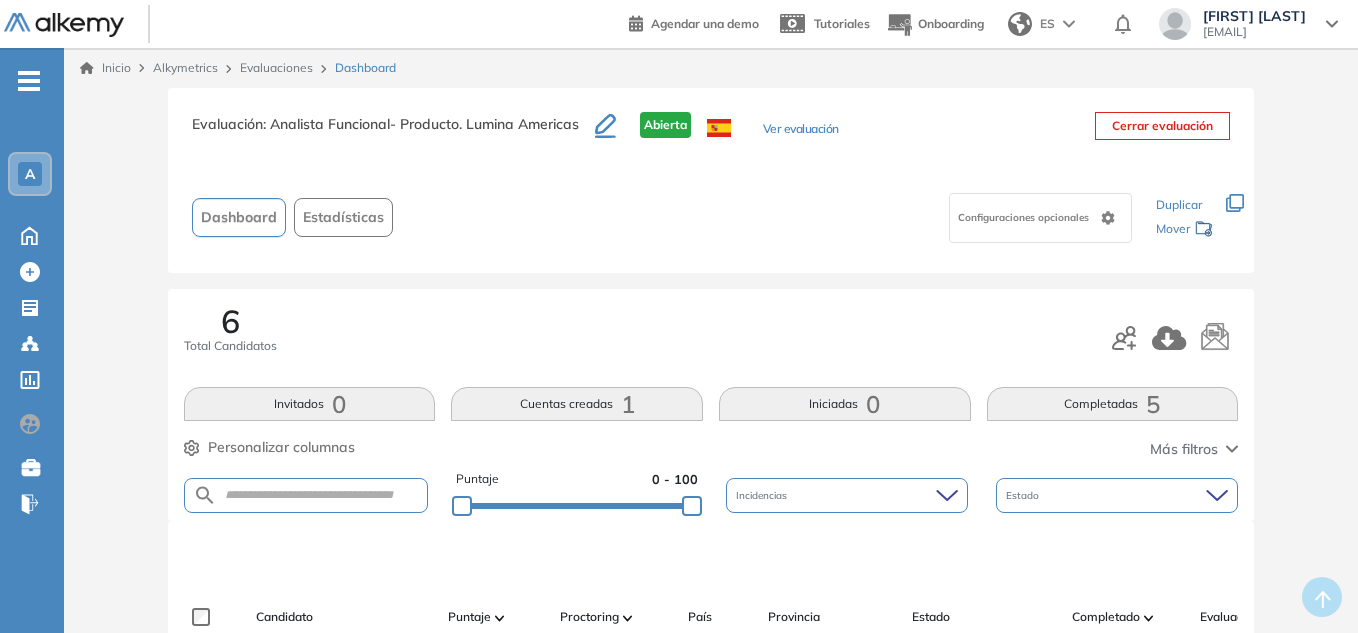 click on "A" at bounding box center [30, 174] 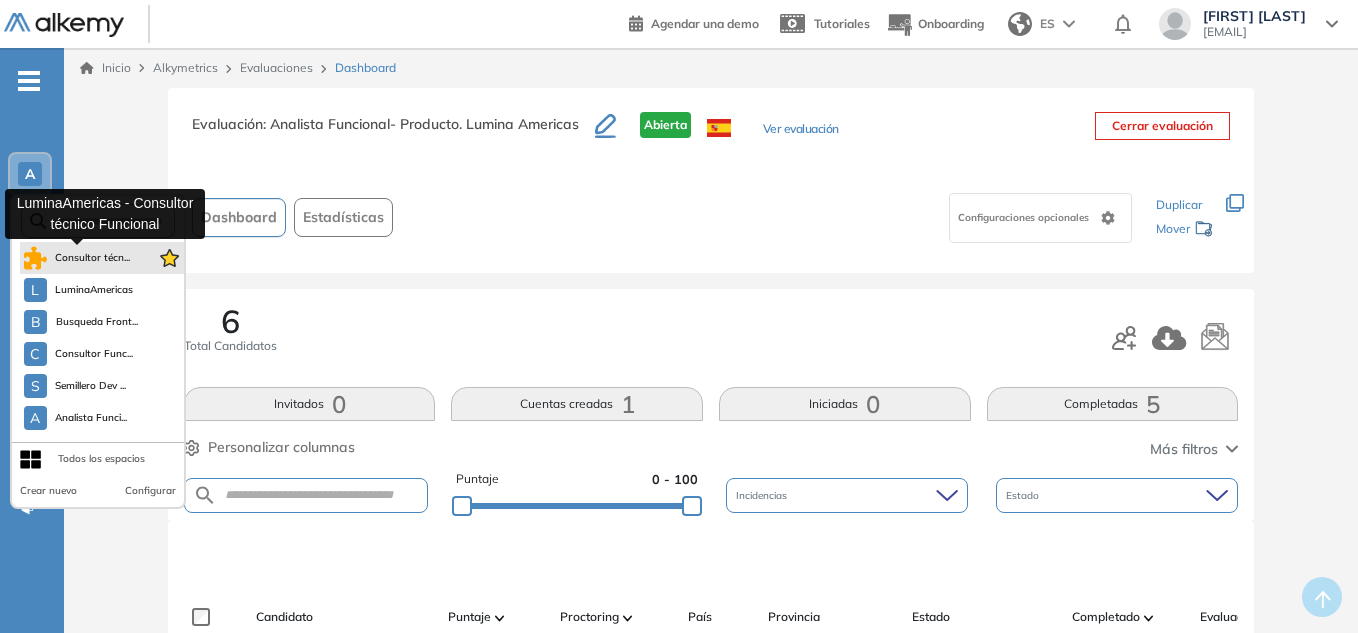 click on "Consultor técn..." at bounding box center [93, 258] 